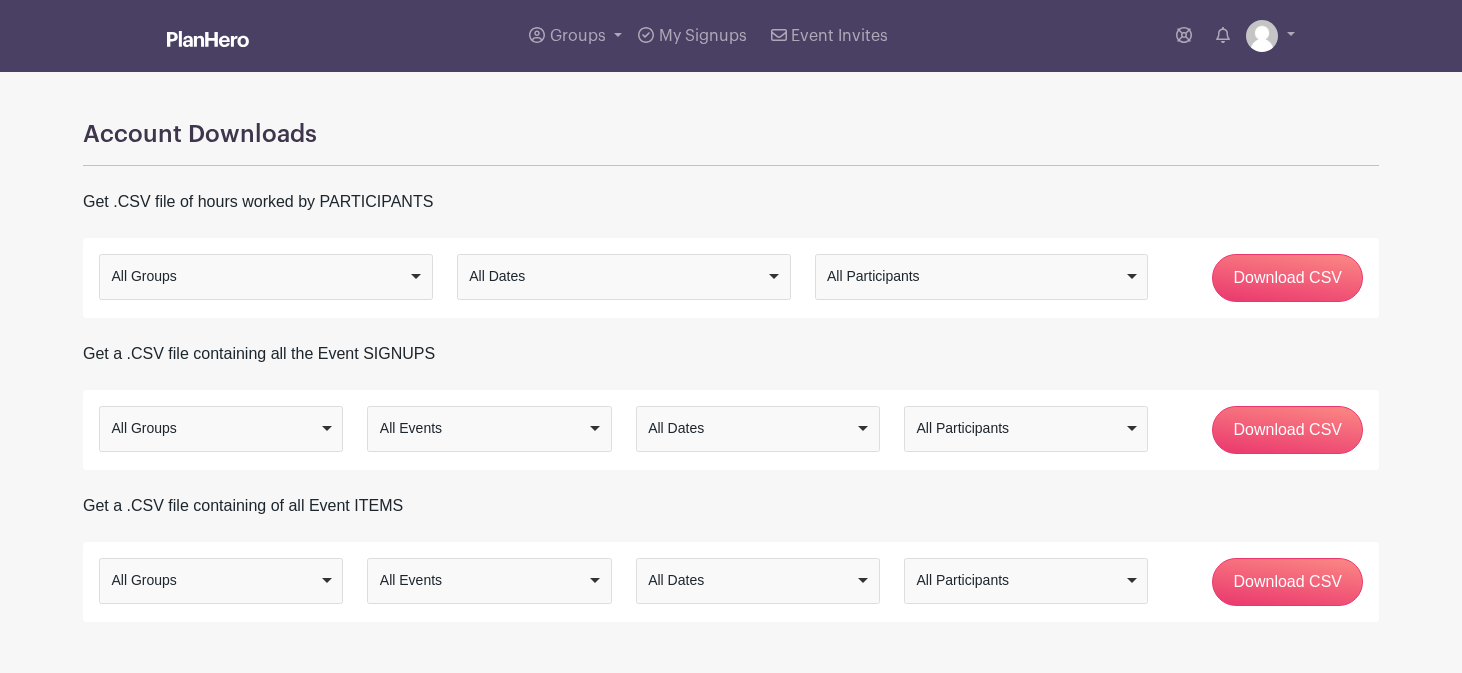 scroll, scrollTop: 0, scrollLeft: 0, axis: both 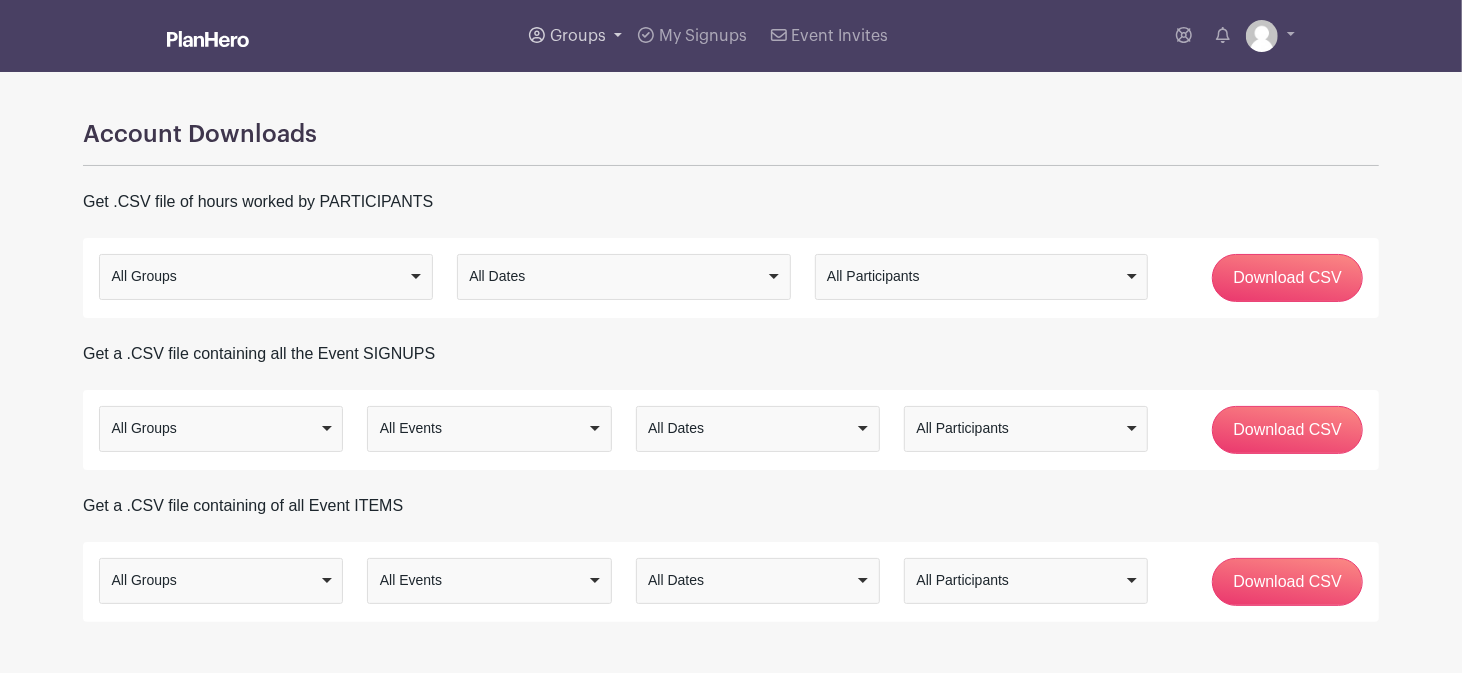click on "Groups" at bounding box center [575, 36] 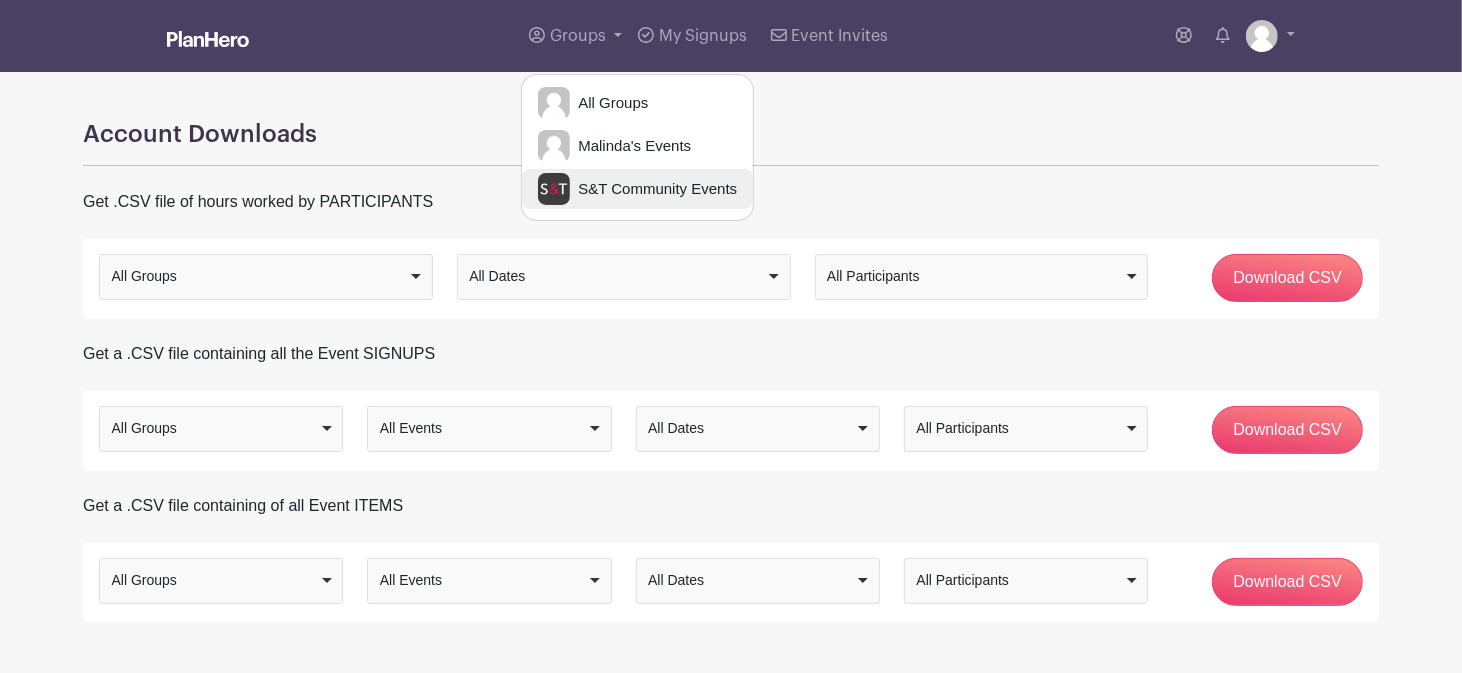 click on "S&T Community Events" at bounding box center [653, 189] 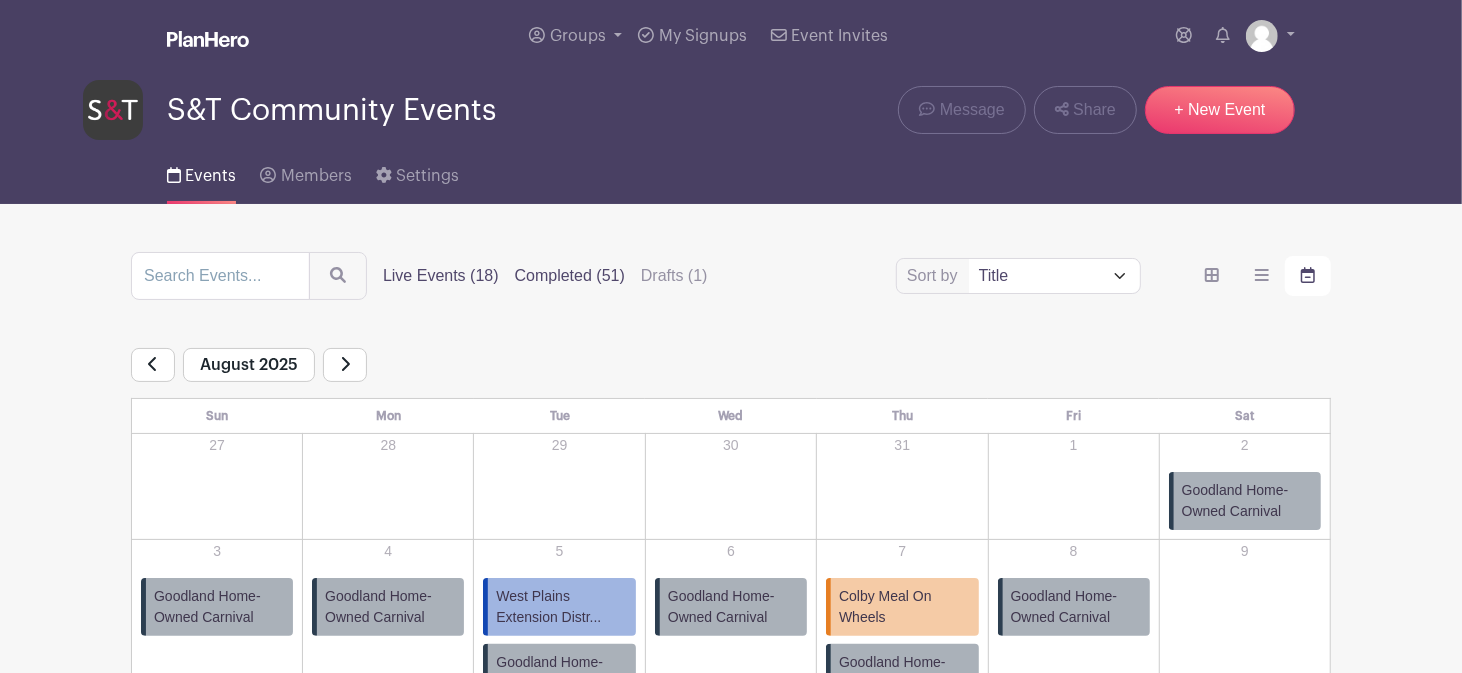 click on "Completed (51)" at bounding box center (570, 276) 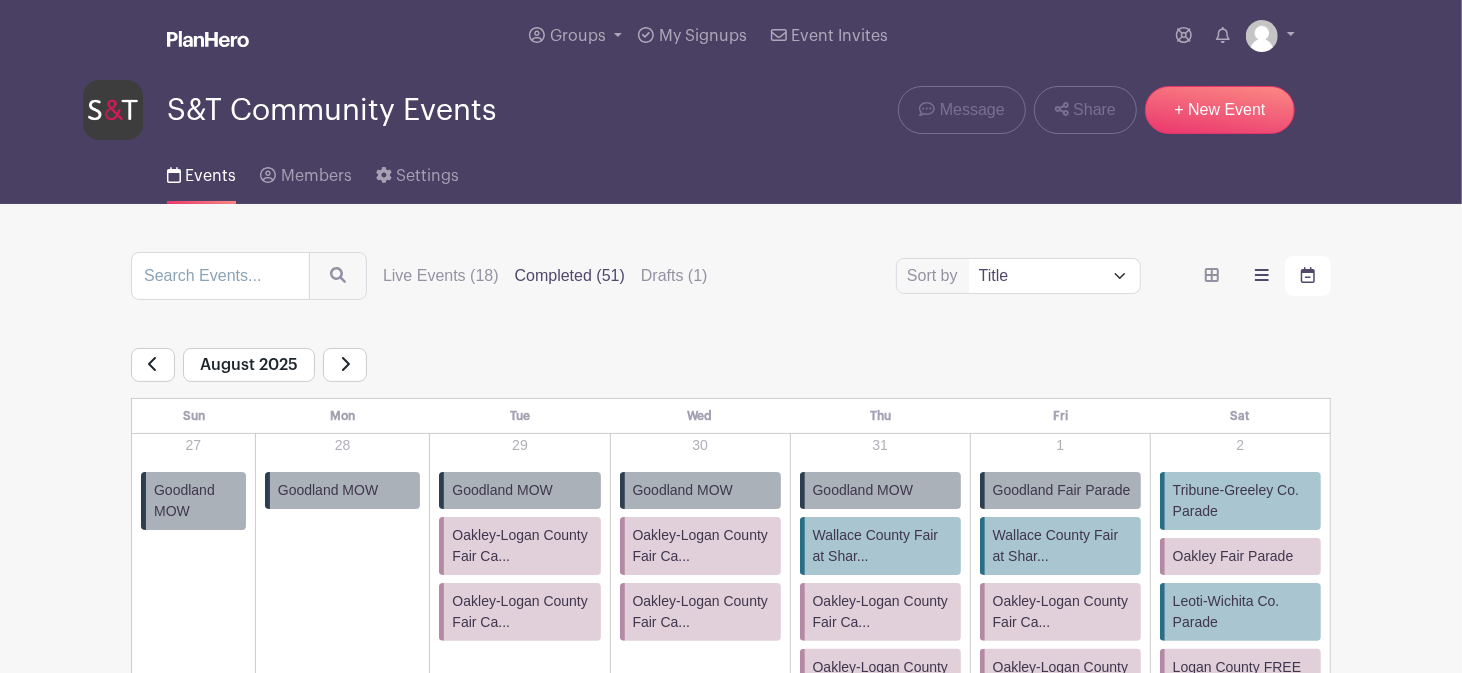 click 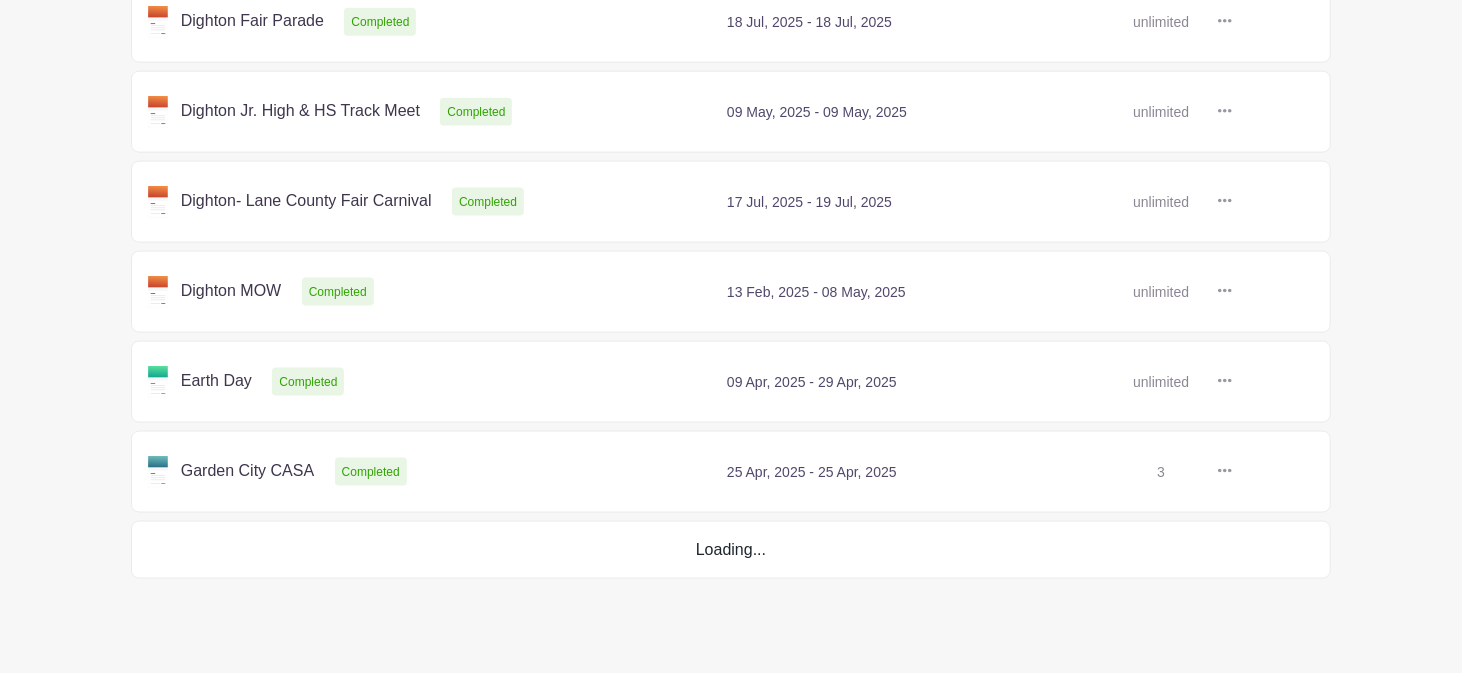 scroll, scrollTop: 1680, scrollLeft: 0, axis: vertical 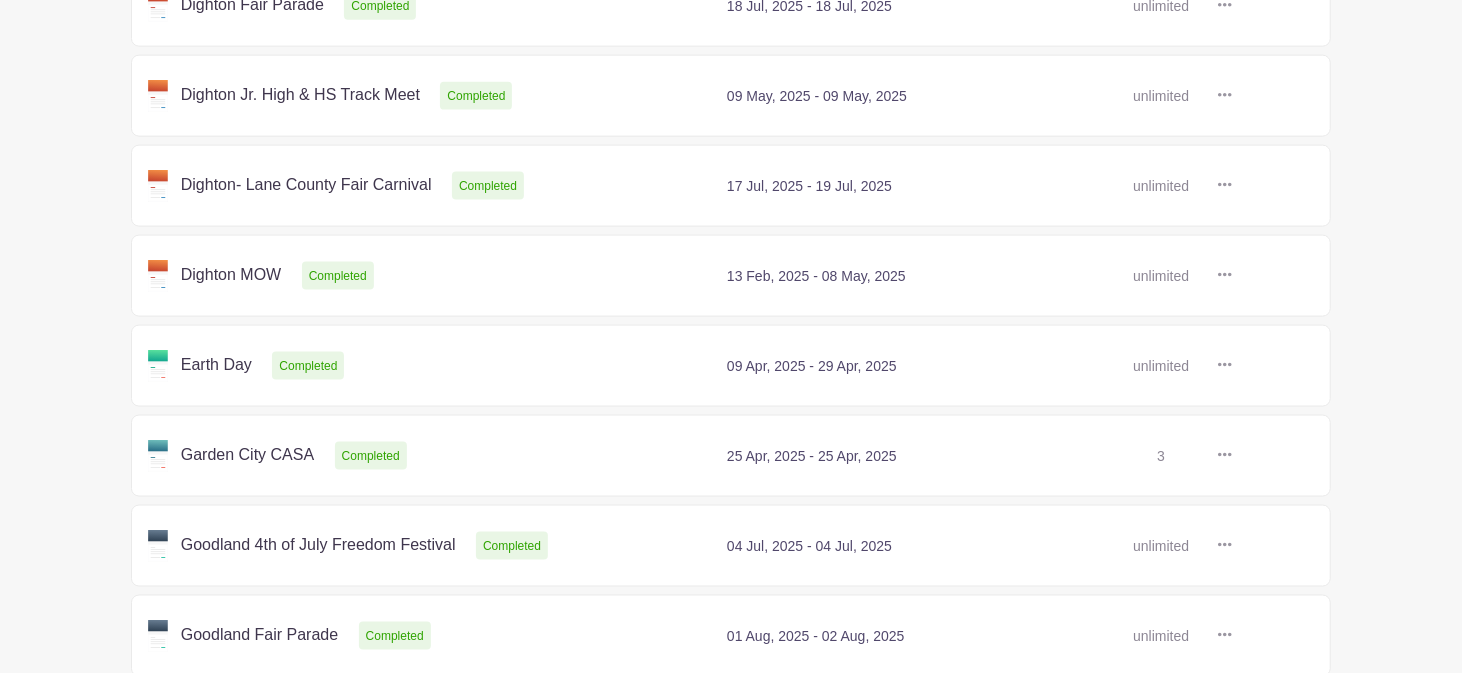 click on "Loading...
Groups
All Groups
Malinda's Events
S&T Community Events
My Signups
Event Invites
My account
Downloads
Logout" at bounding box center [731, 418] 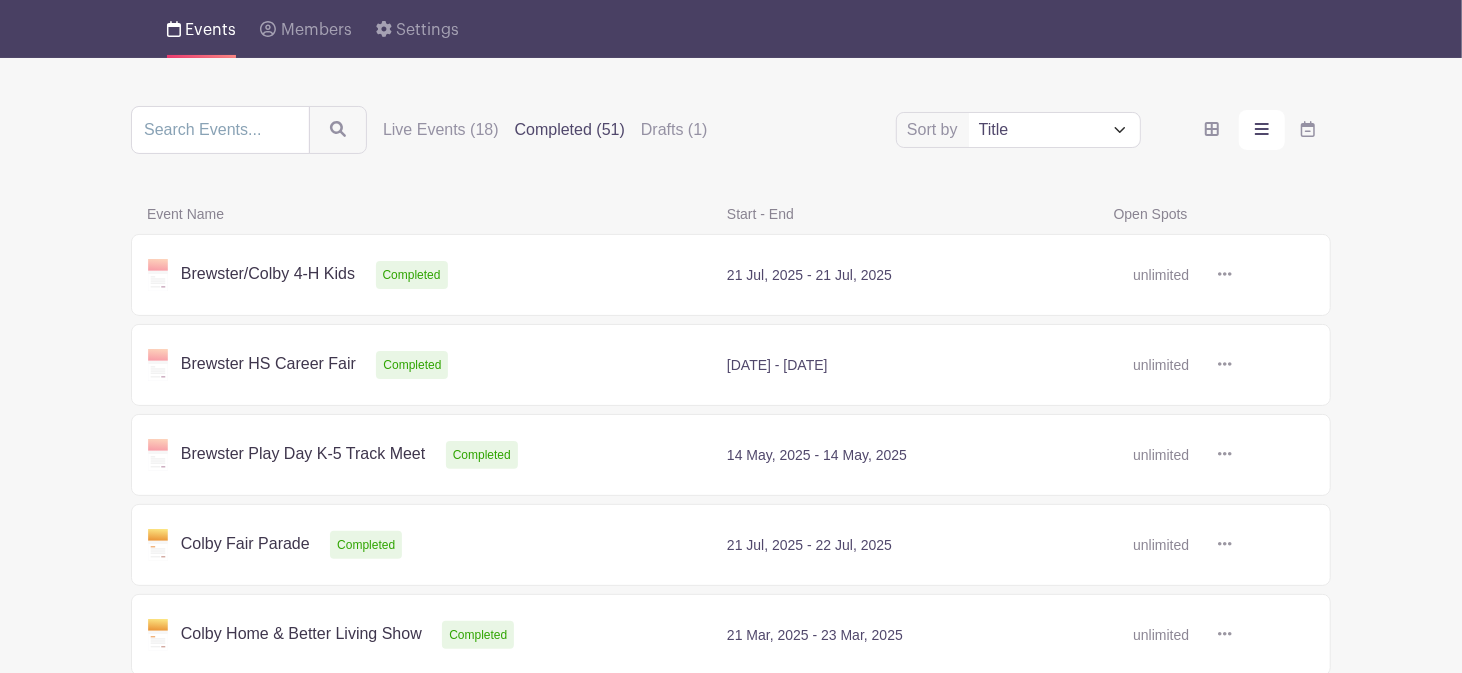 scroll, scrollTop: 0, scrollLeft: 0, axis: both 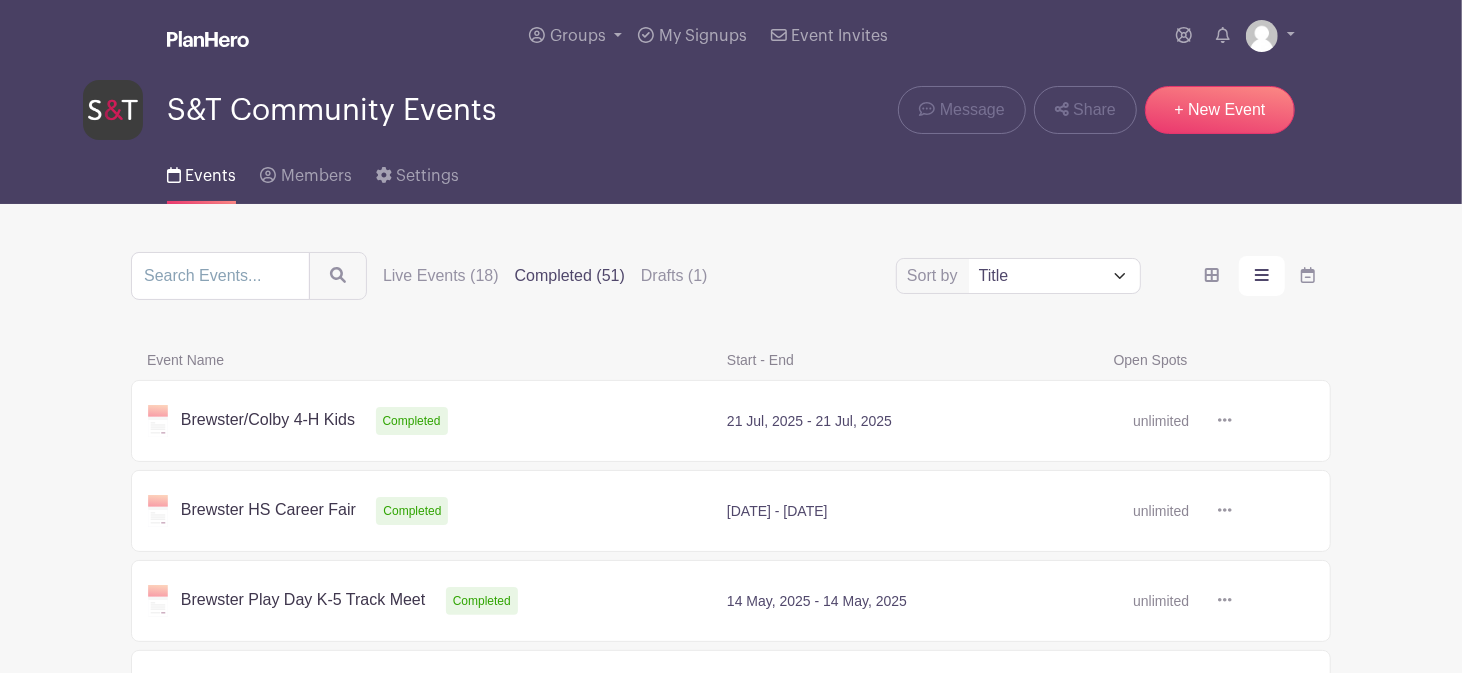 click on "Completed (51)" at bounding box center [570, 276] 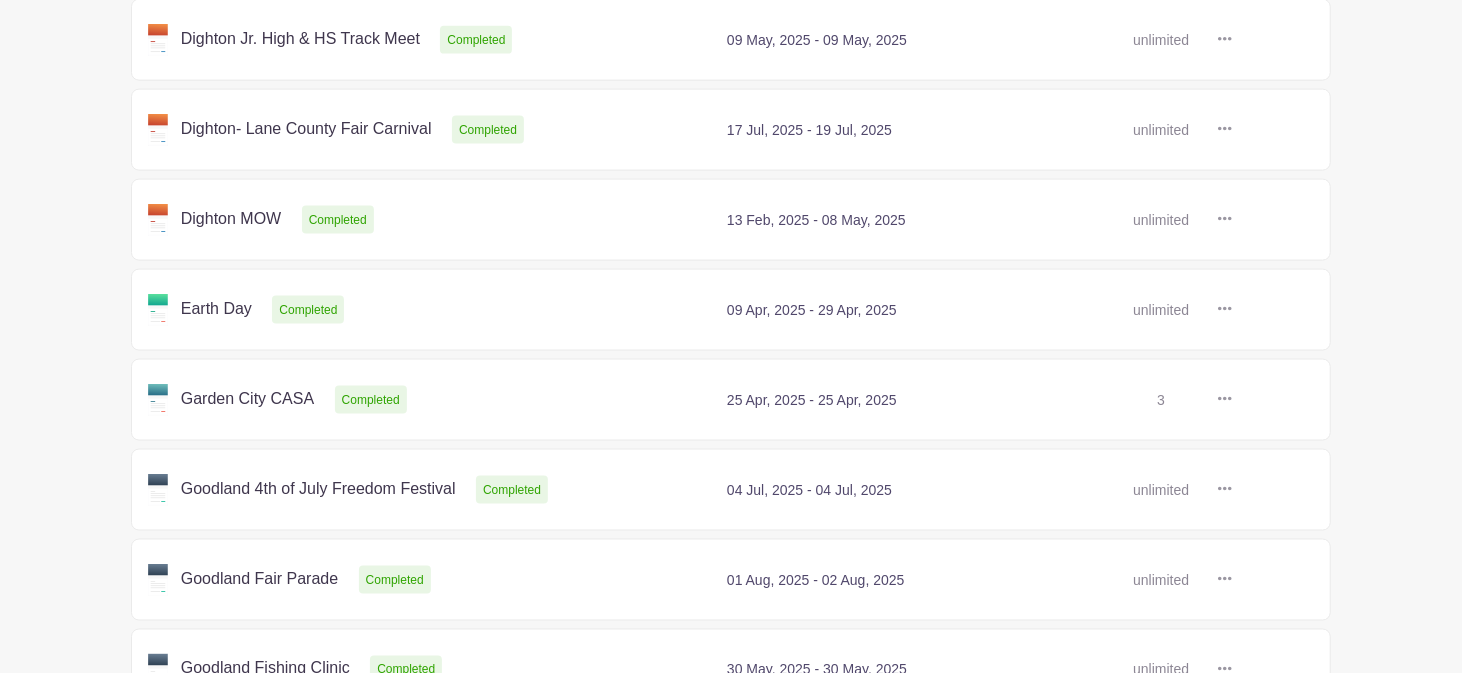 scroll, scrollTop: 1721, scrollLeft: 0, axis: vertical 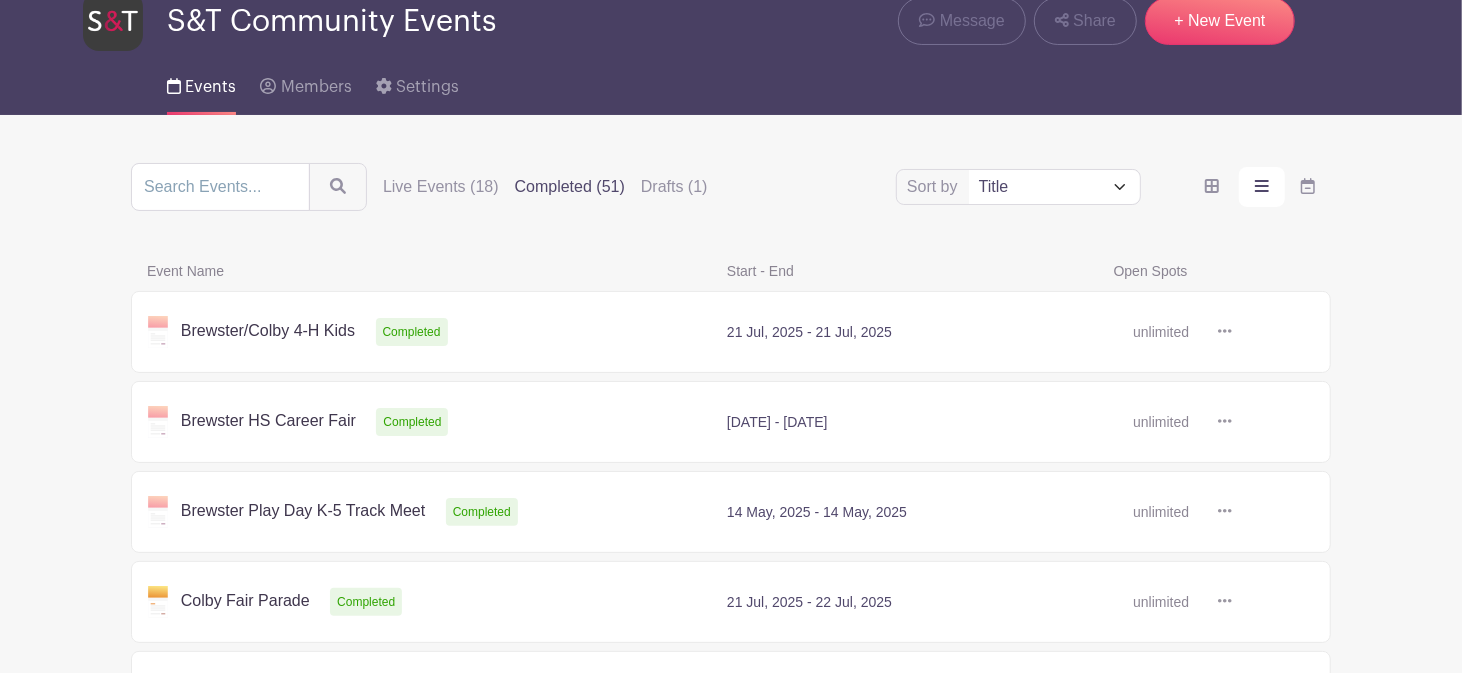 click on "Completed (51)" at bounding box center [570, 187] 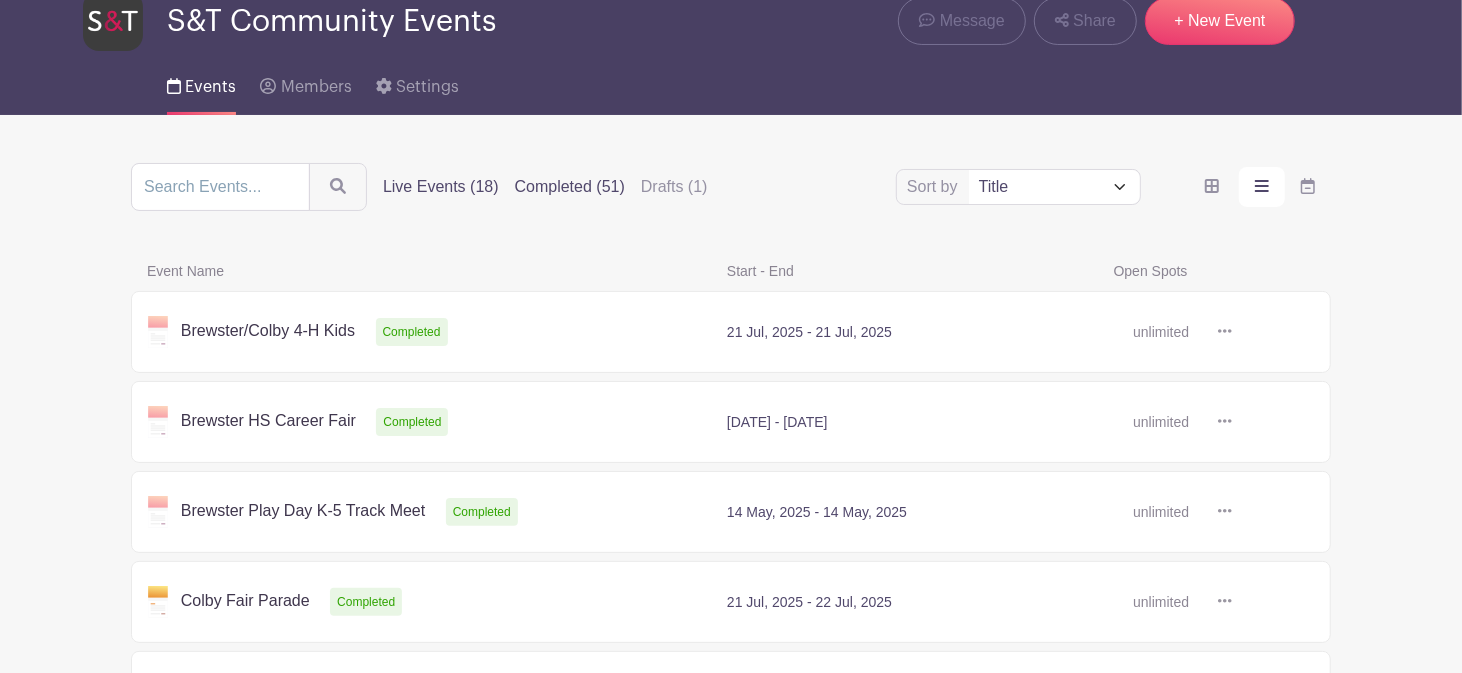 click on "Live Events (18)" at bounding box center [441, 187] 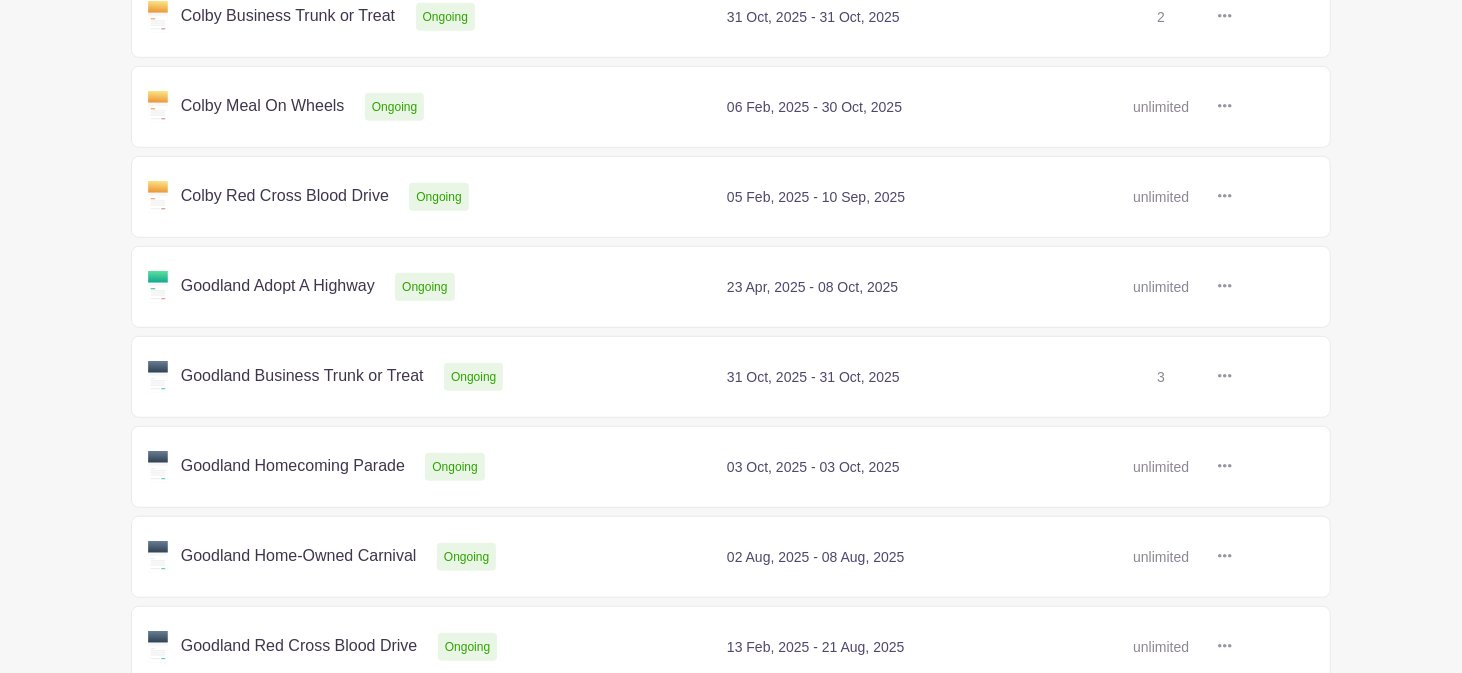 scroll, scrollTop: 676, scrollLeft: 0, axis: vertical 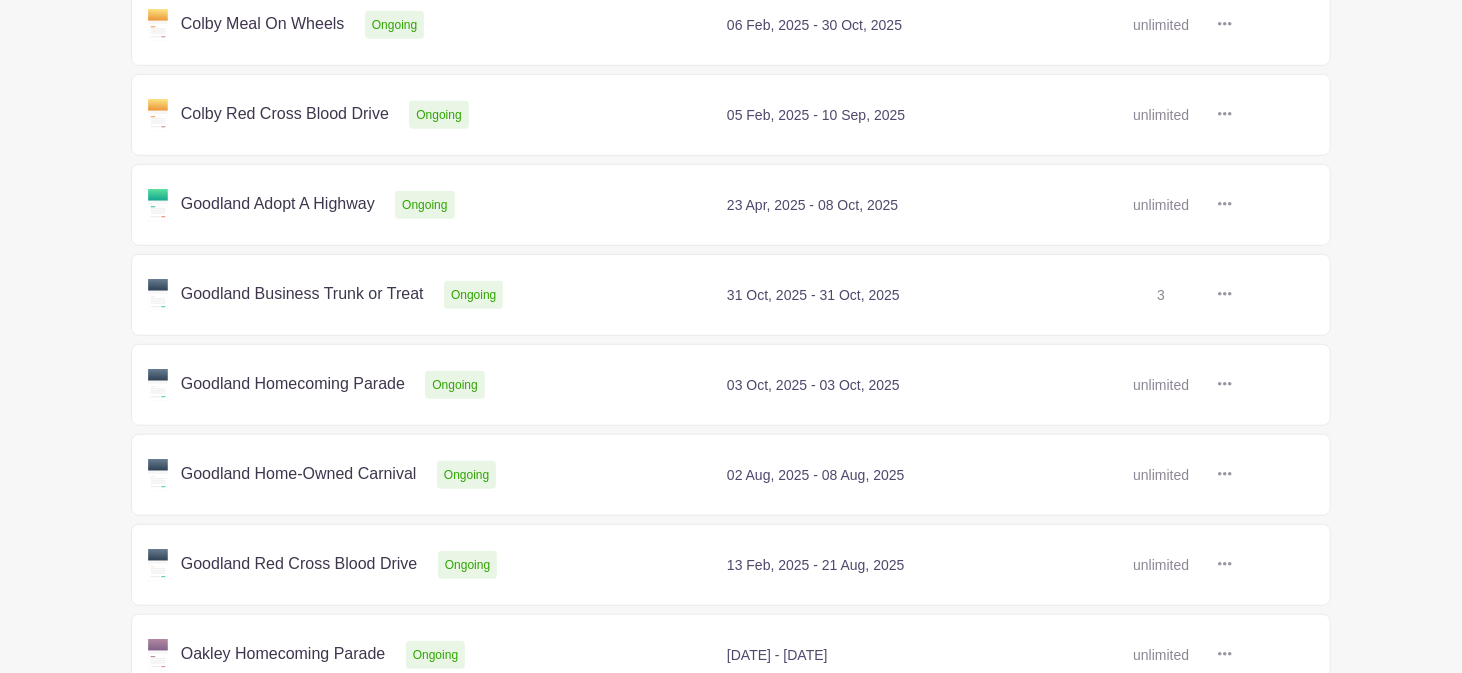 click at bounding box center (1232, 565) 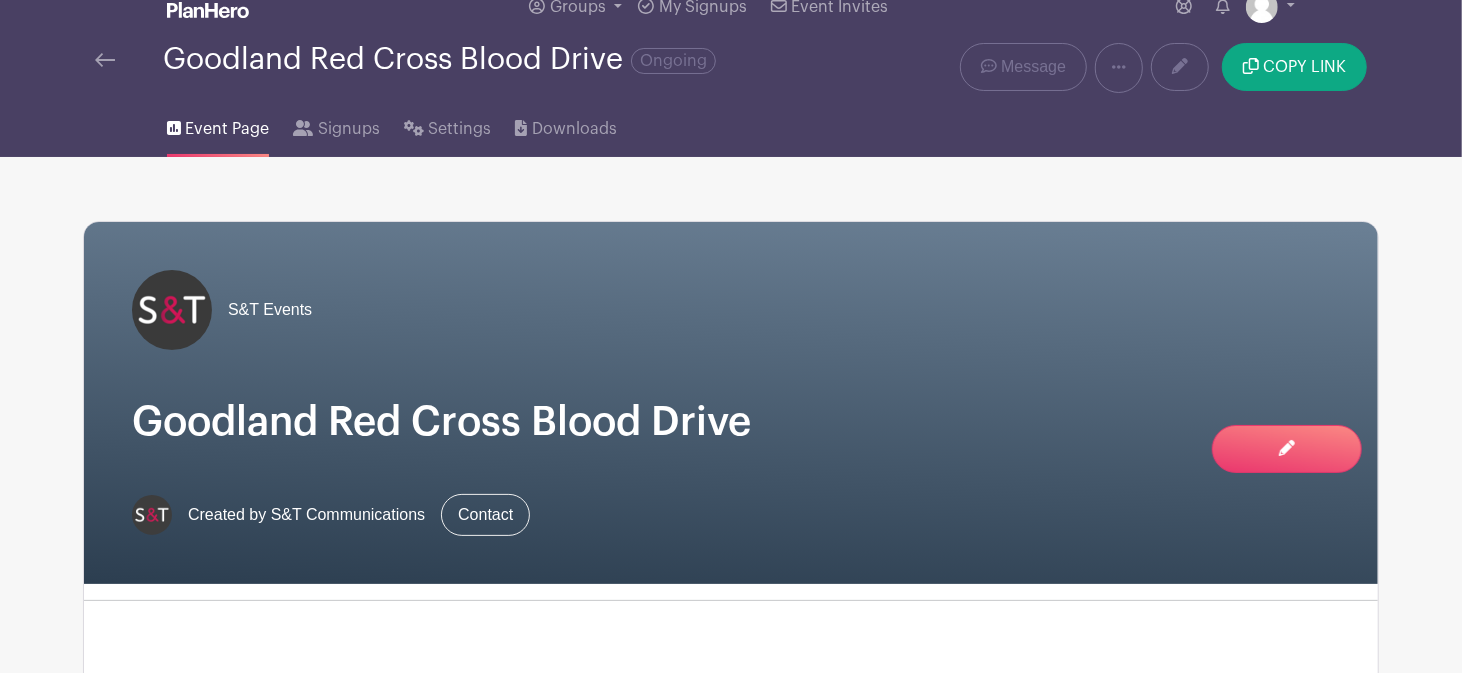 scroll, scrollTop: 0, scrollLeft: 0, axis: both 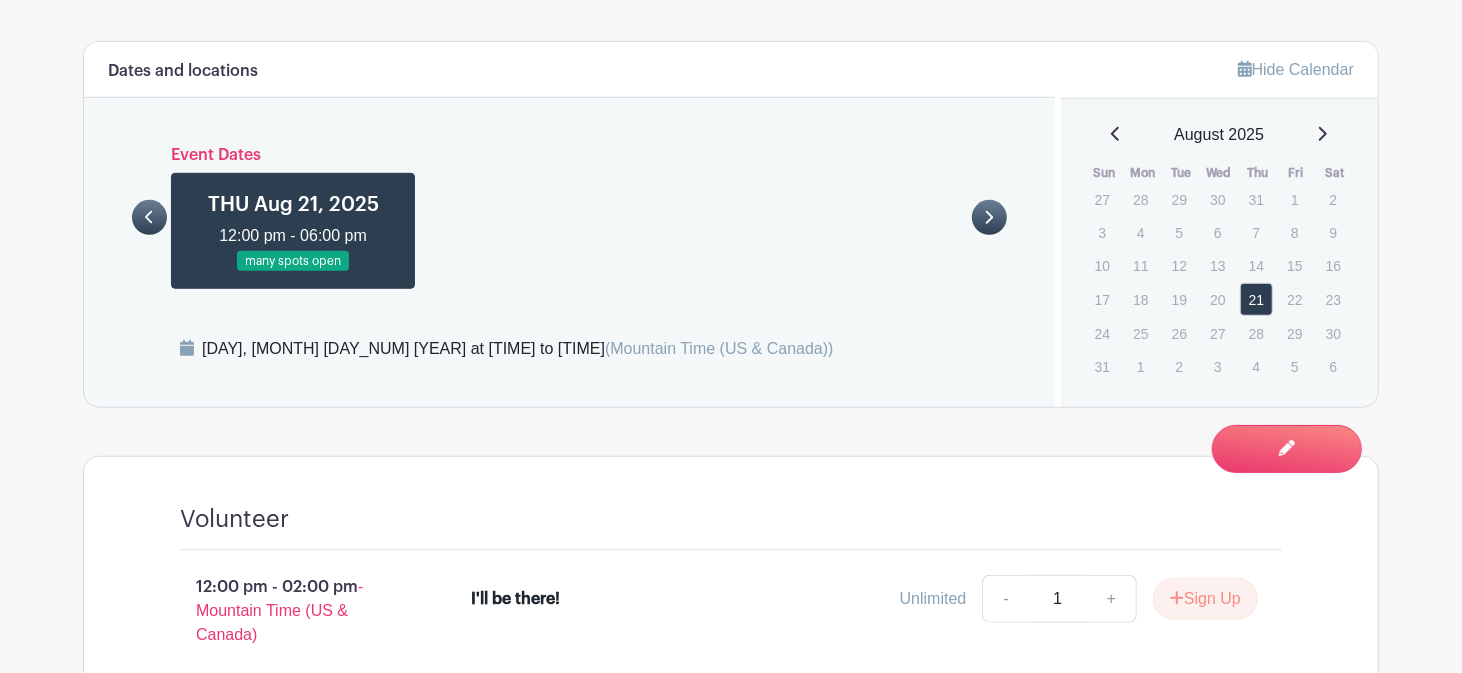click 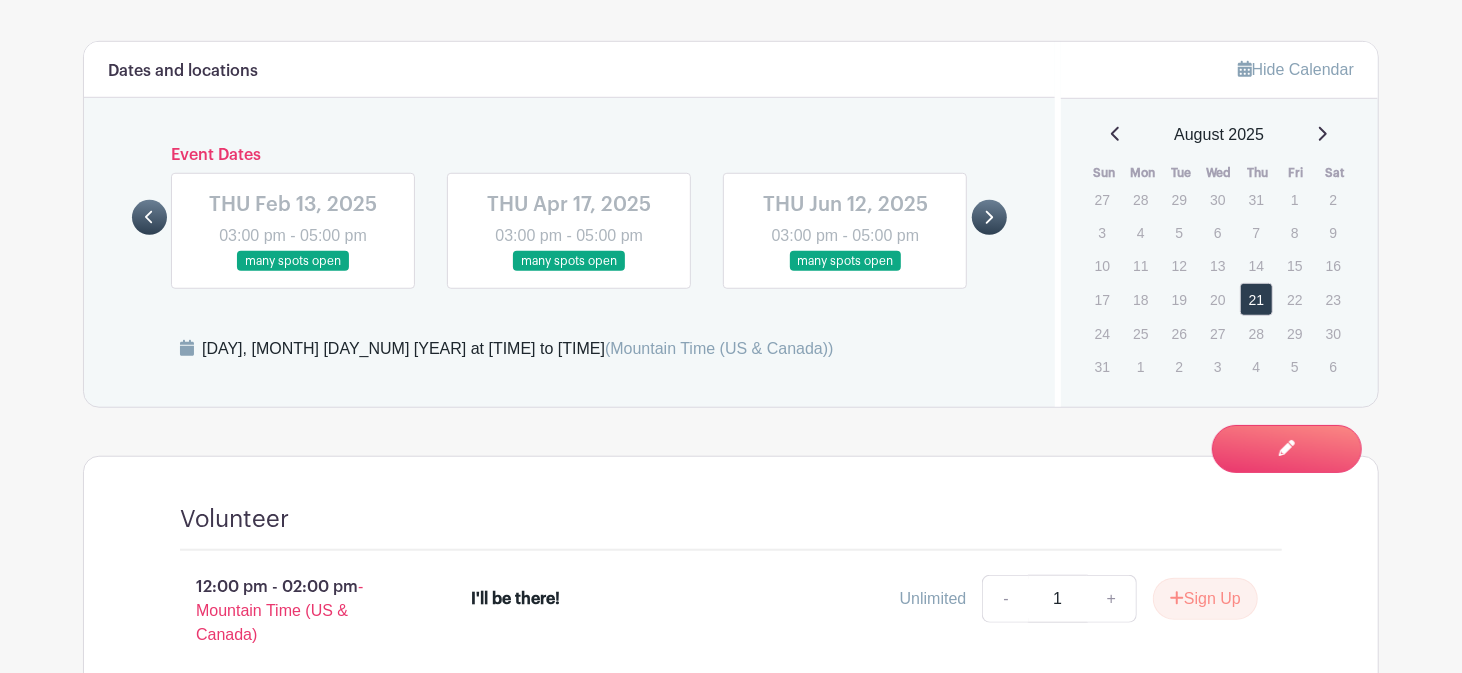 click at bounding box center [845, 272] 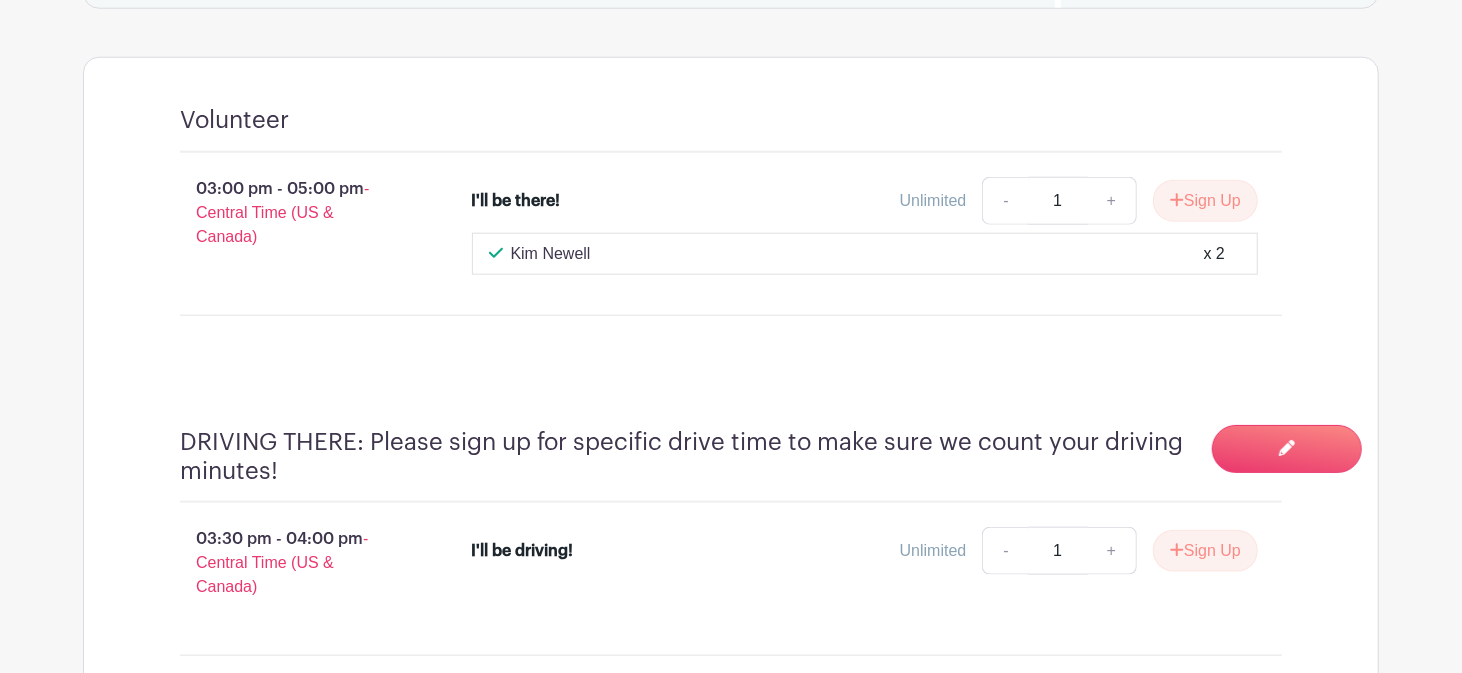 scroll, scrollTop: 1275, scrollLeft: 0, axis: vertical 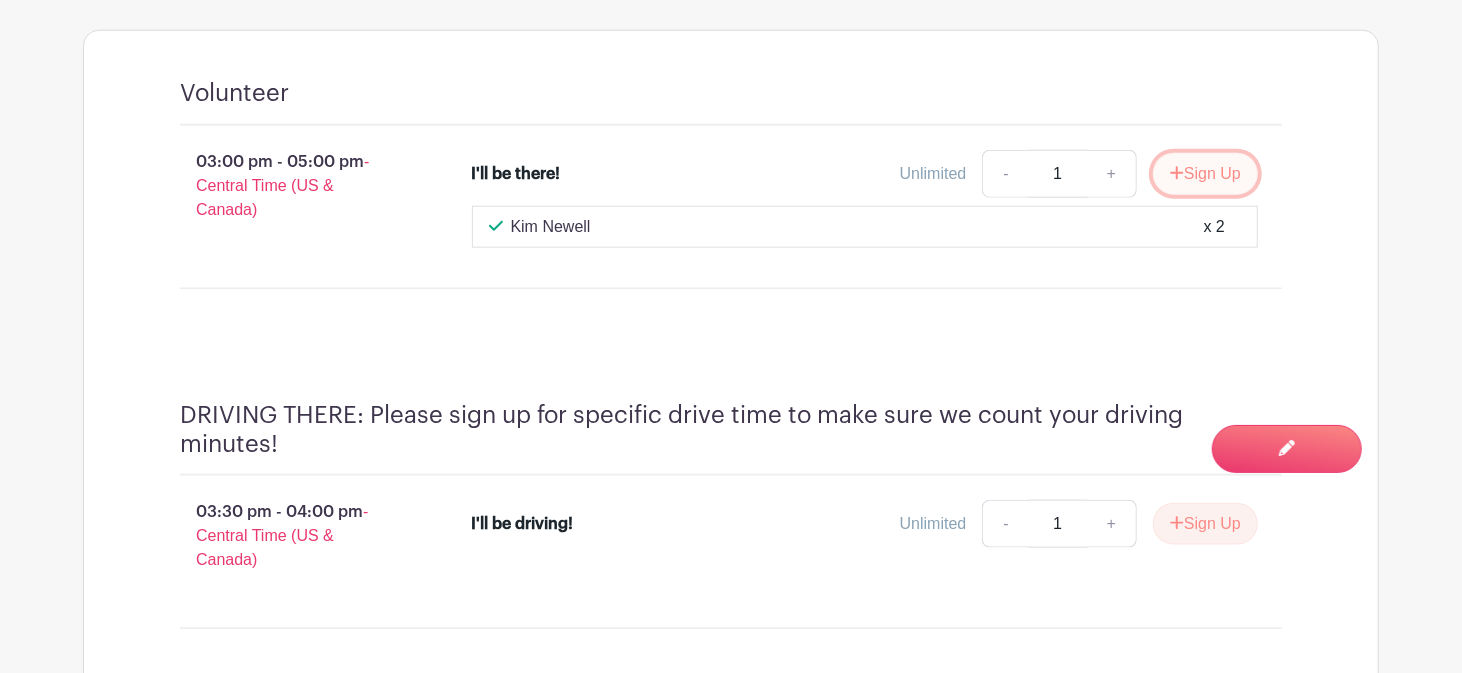 click on "Sign Up" at bounding box center [1205, 174] 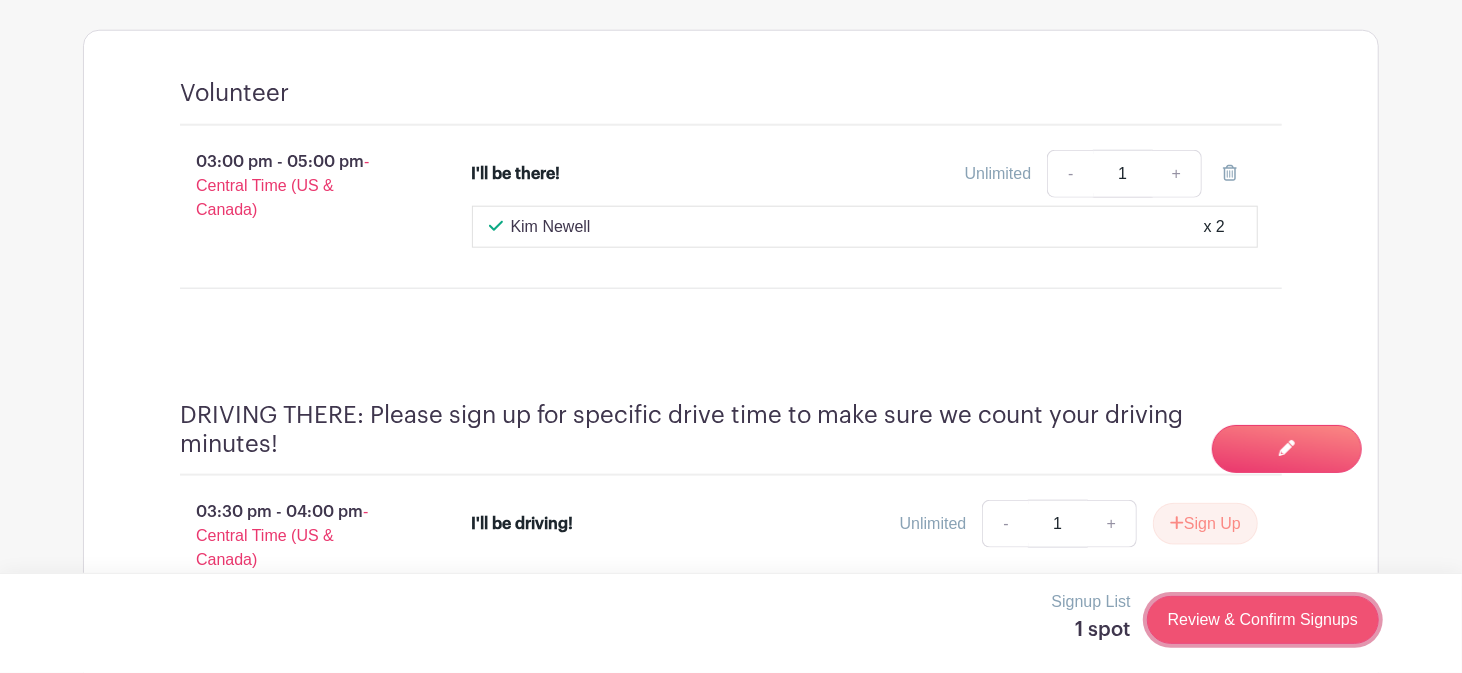 click on "Review & Confirm Signups" at bounding box center (1263, 620) 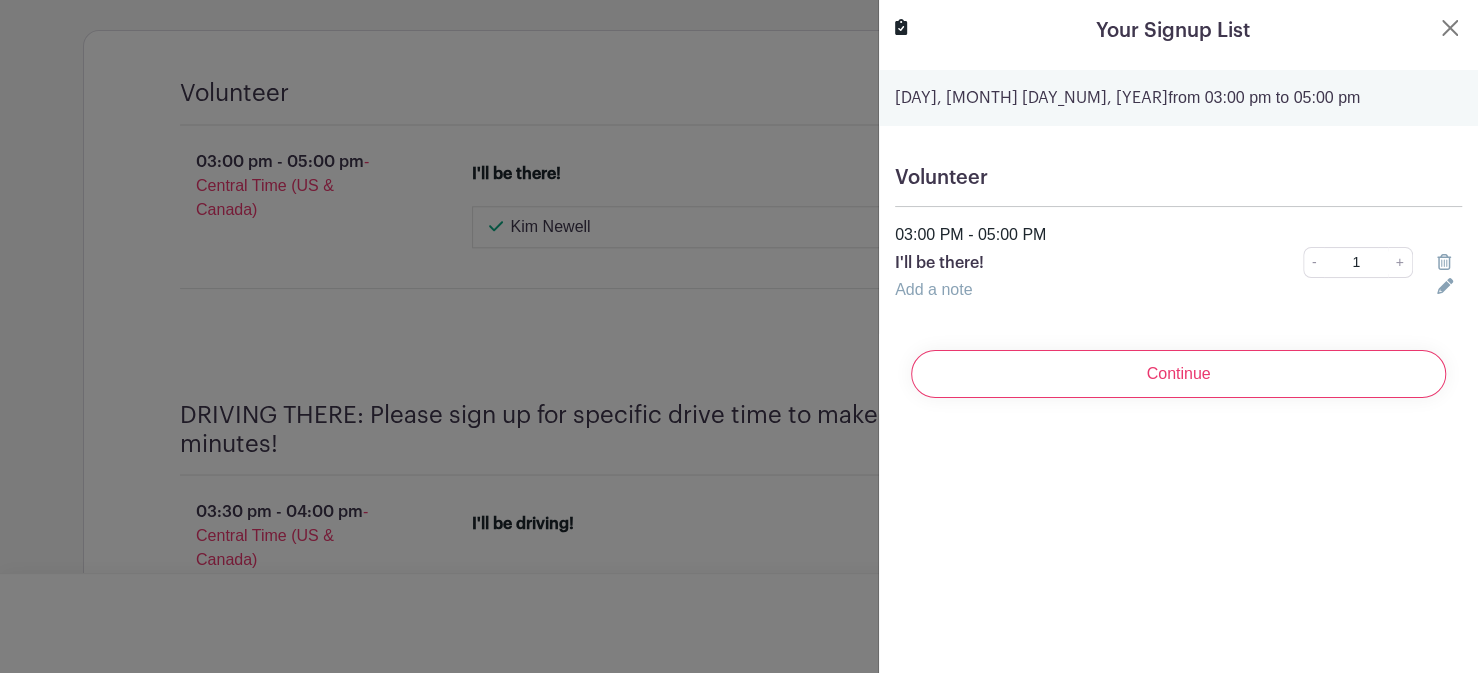 click on "Continue" at bounding box center [1178, 374] 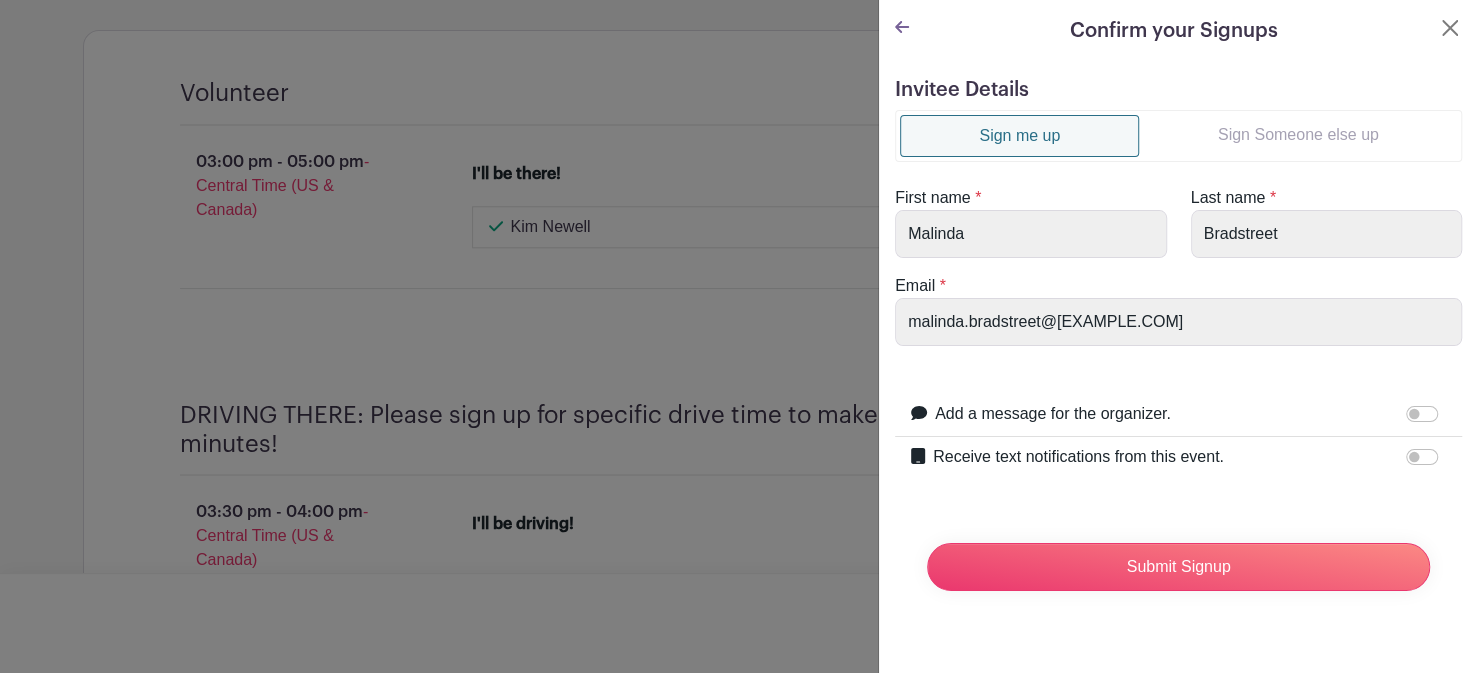 click on "Sign Someone else up" at bounding box center (1298, 135) 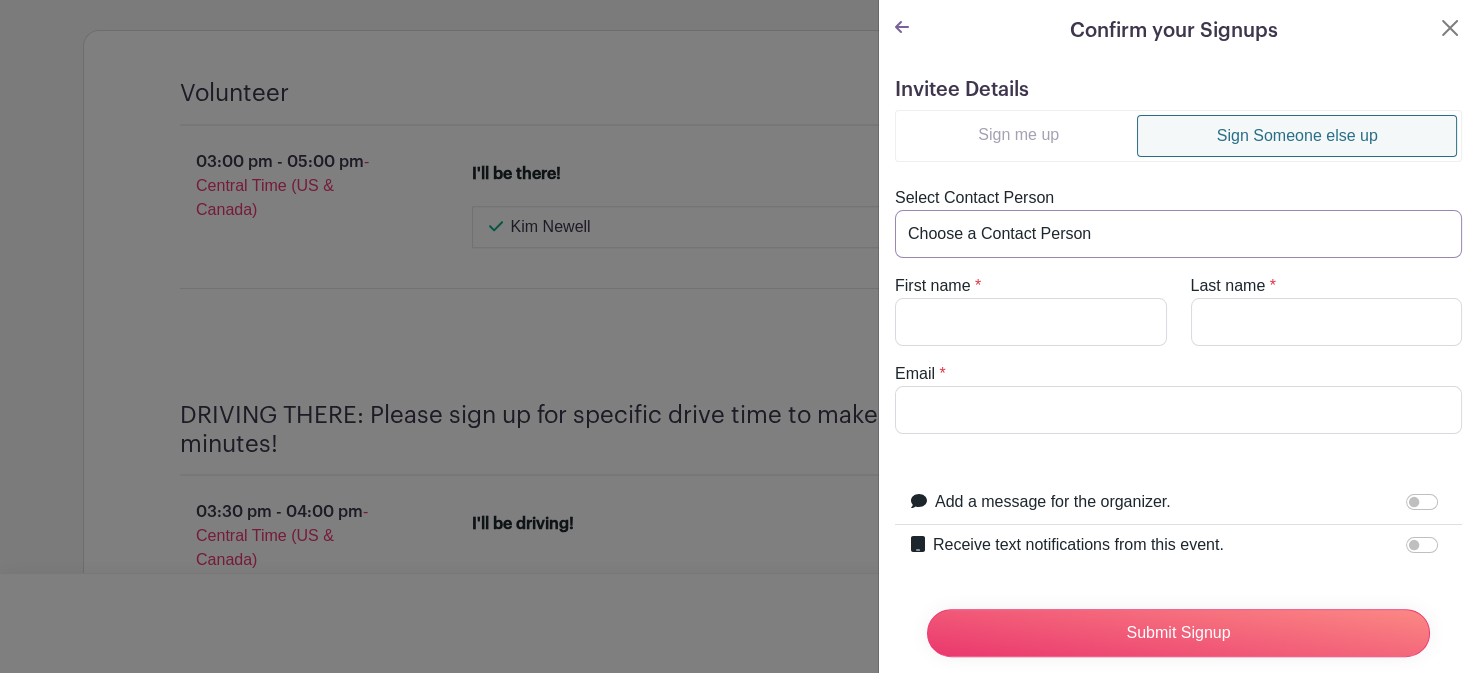 click on "Choose a Contact Person Aimee Carter (aimee.carter@[EXAMPLE.COM]) Alfonso Valdez (alfonso.valdez@[EXAMPLE.COM]) Amanda Carney (amanda.carney@[EXAMPLE.COM]) Brad Fikan (brad.fikan@[EXAMPLE.COM]) Brenda Cress (brenda.cress@[EXAMPLE.COM]) Brian Siegfried (brian.siegfried@[EXAMPLE.COM]) Brooks Wederski (brooks.wederski@[EXAMPLE.COM]) Charity Weeks (charity.weeks@[EXAMPLE.COM]) Chris Hatfield (chris.hatfield@[EXAMPLE.COM]) Darra Stithem (darra.stithem@[EXAMPLE.COM]) David Porter (david.porter@[EXAMPLE.COM]) Eric Corke (eric.corke@[EXAMPLE.COM]) Erin Carter (erin.carter@[EXAMPLE.COM]) Fred Britt (fred.britt@[EXAMPLE.COM]) Fritz Doke (fritz.doke@[EXAMPLE.COM]) Garrett Tacha (garrett.tacha@[EXAMPLE.COM]) Hannah Hart (hannah.hart@[EXAMPLE.COM]) Heather Mcdonald (heather.mcdonald@[EXAMPLE.COM]) Jake Meier (jake.meier@[EXAMPLE.COM]) Jared Odea (jared.odea@[EXAMPLE.COM]) Jeff Jay (jeff.jay@[EXAMPLE.COM]) Josh Cech (josh.cech@[EXAMPLE.COM]) Judy Bearley (judy.bearley@[EXAMPLE.COM])" at bounding box center [1178, 234] 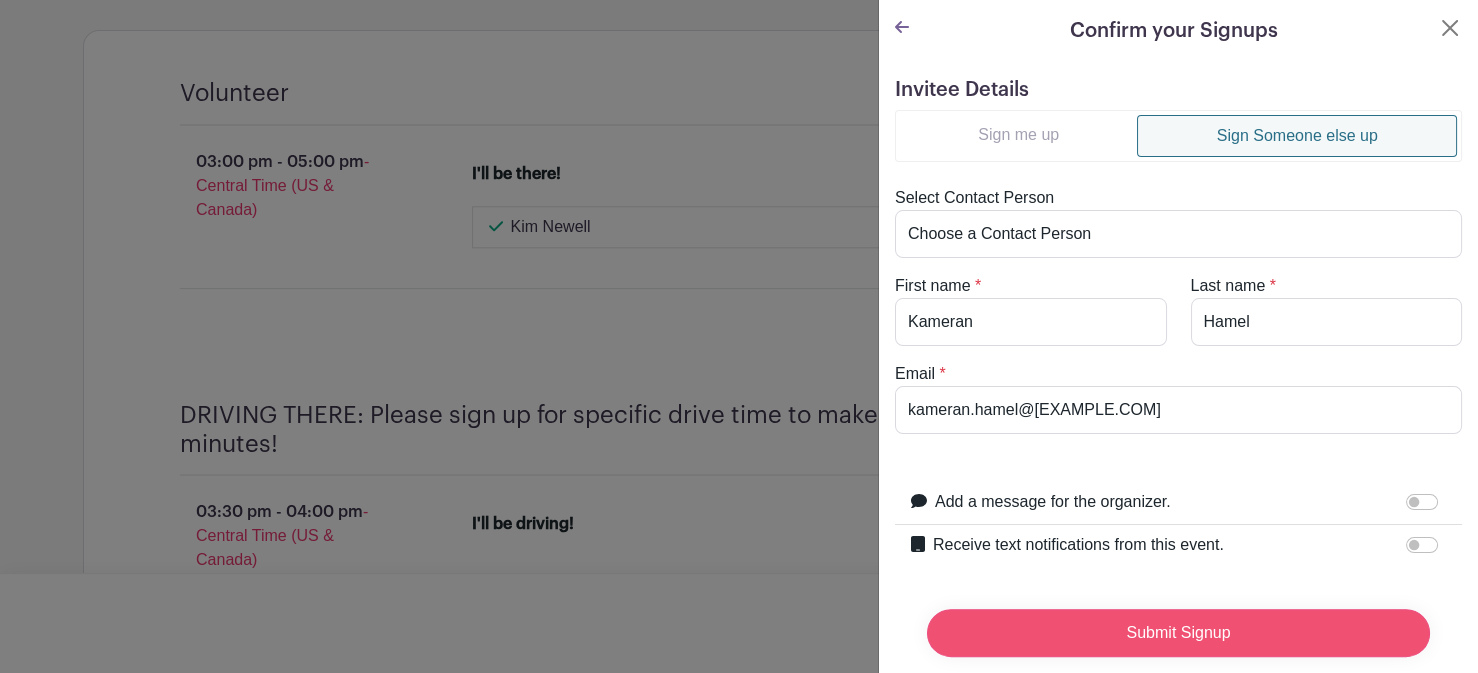 click on "Submit Signup" at bounding box center (1178, 633) 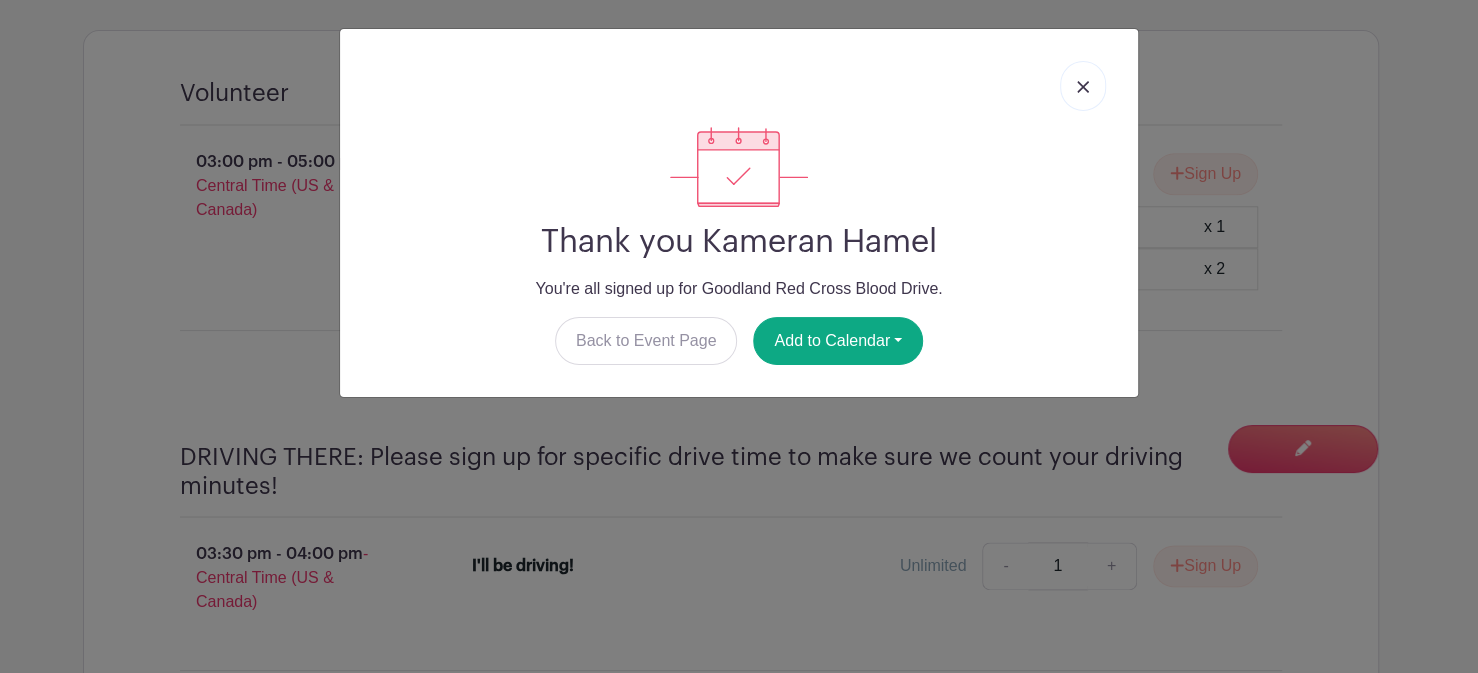 click at bounding box center [1083, 87] 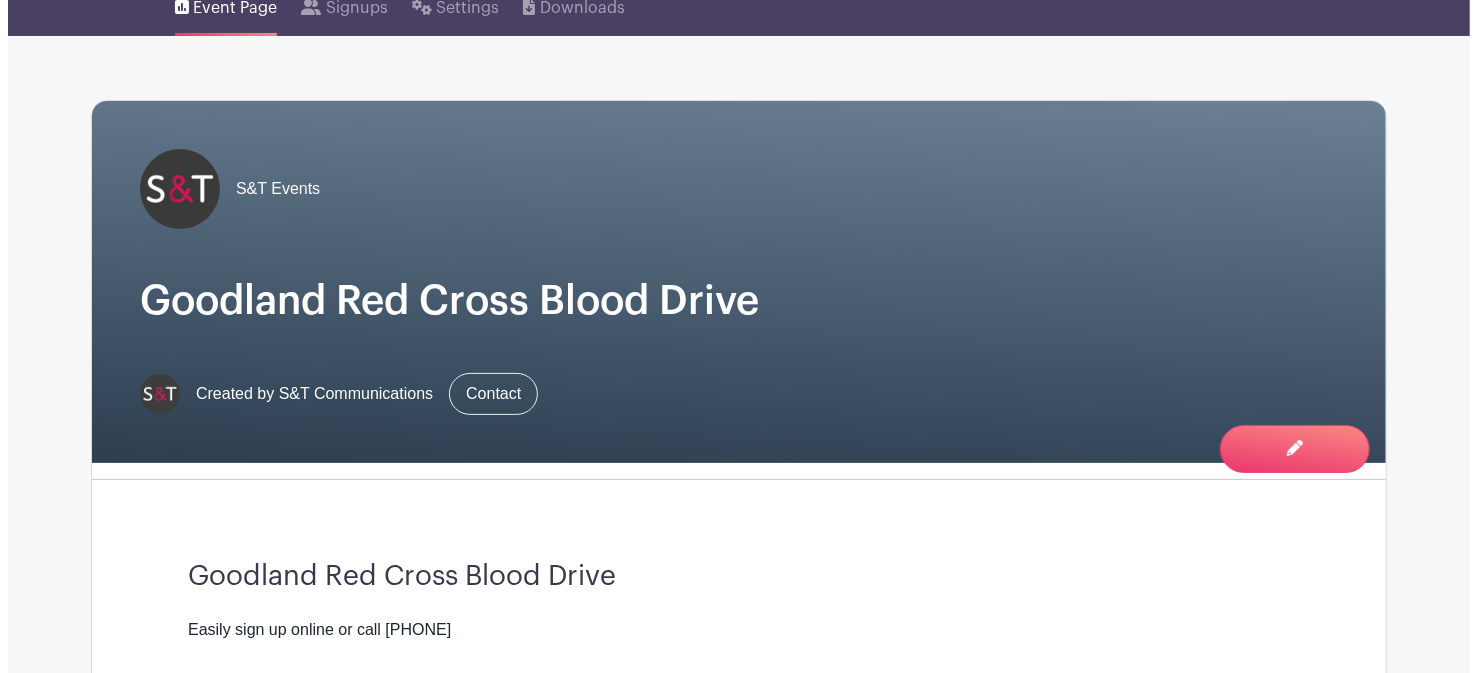 scroll, scrollTop: 0, scrollLeft: 0, axis: both 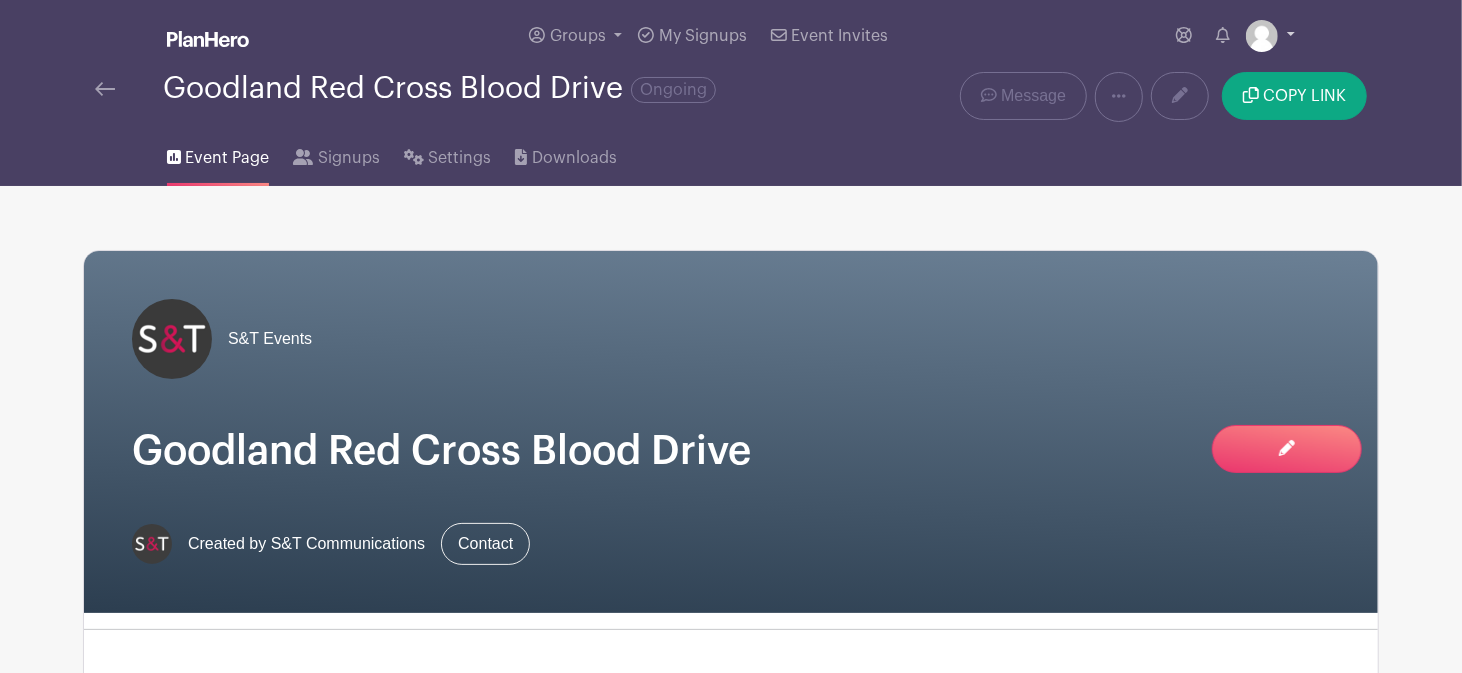 click at bounding box center (1262, 36) 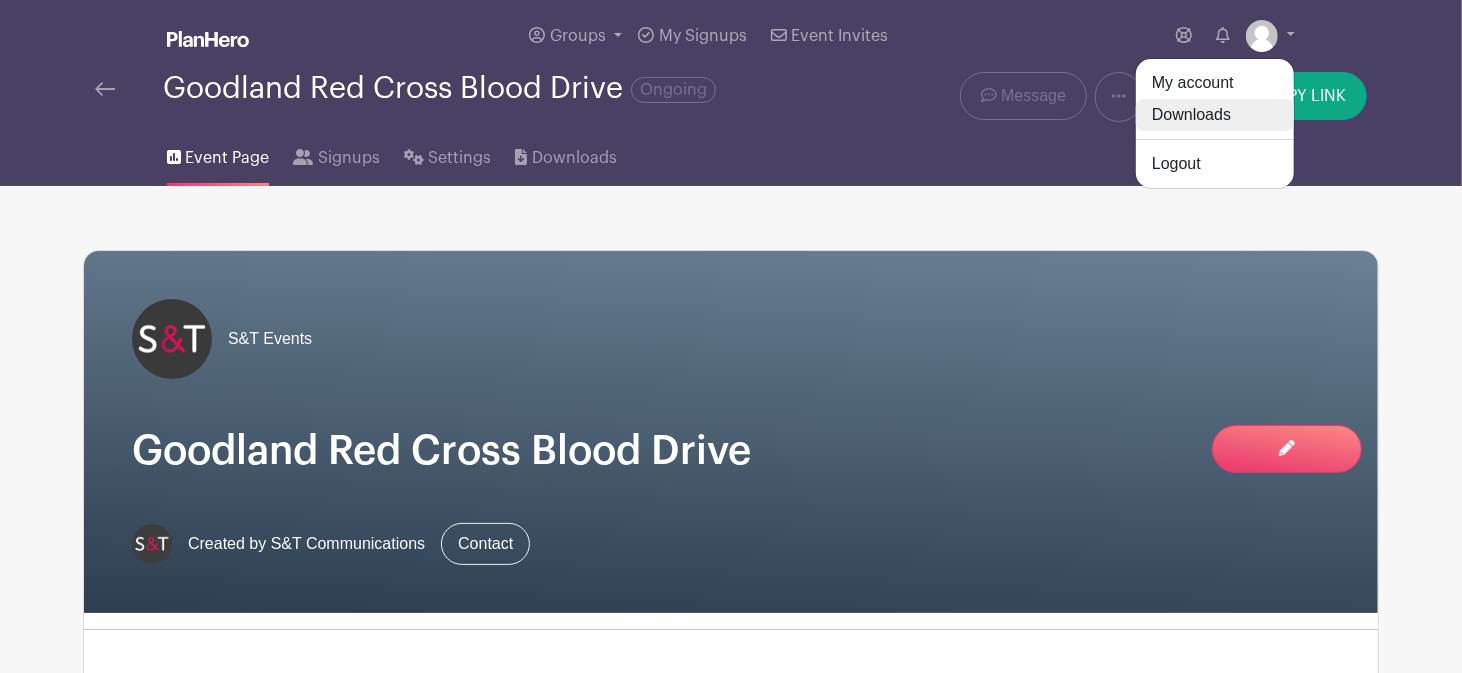 click on "Downloads" at bounding box center (1215, 115) 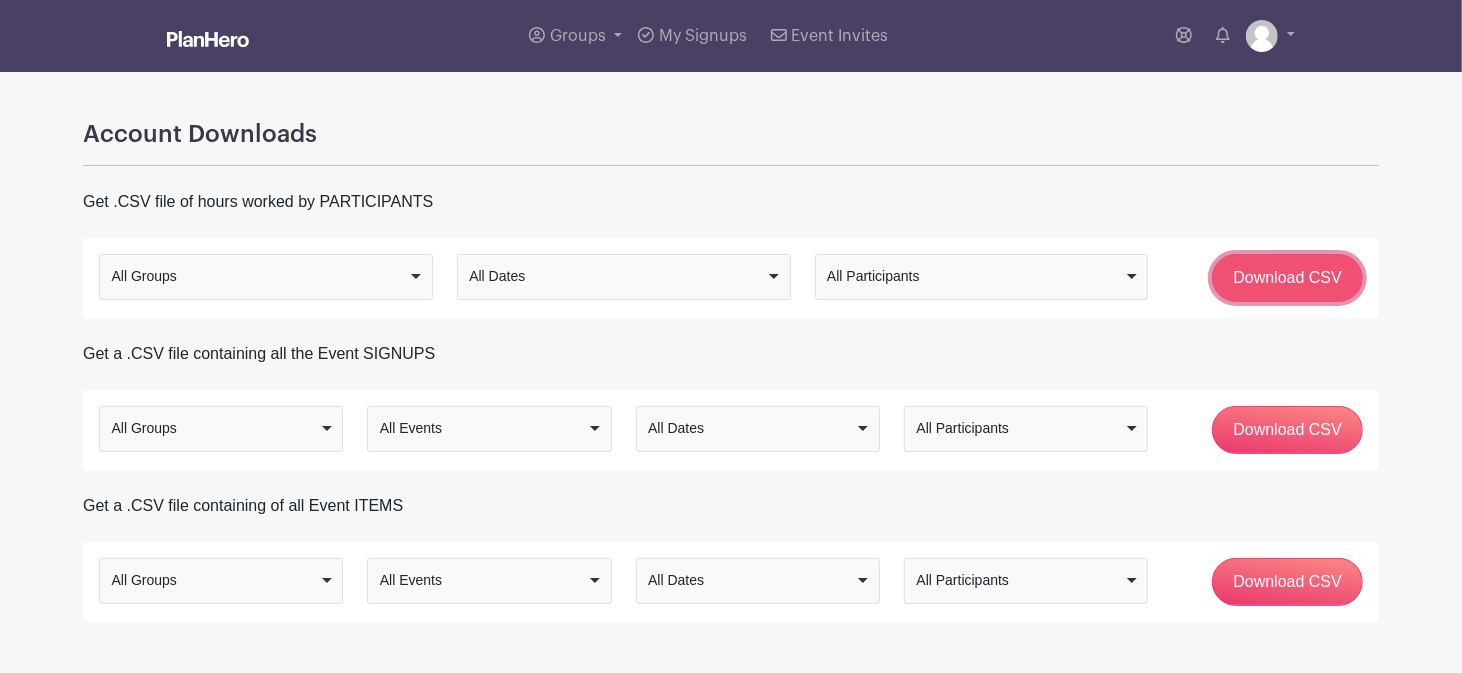 click on "Download CSV" at bounding box center [1287, 278] 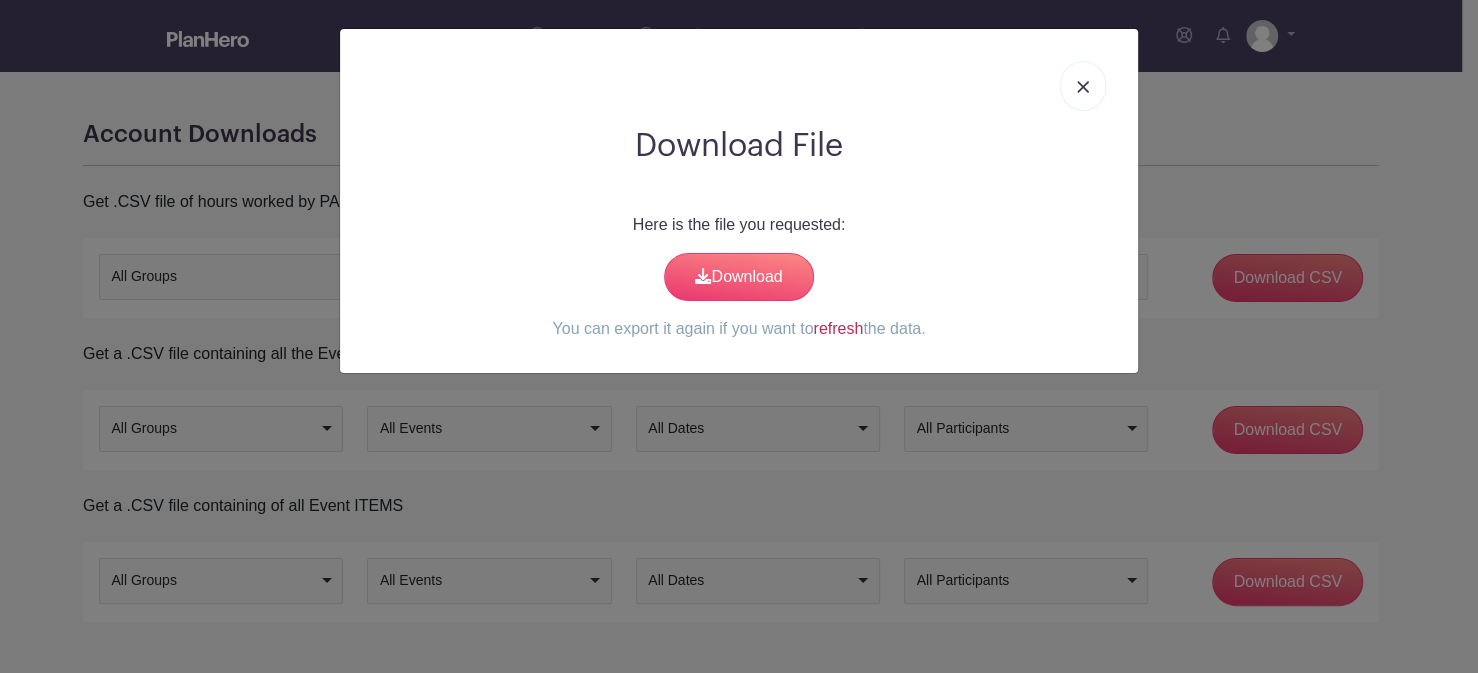 click on "refresh" at bounding box center [838, 328] 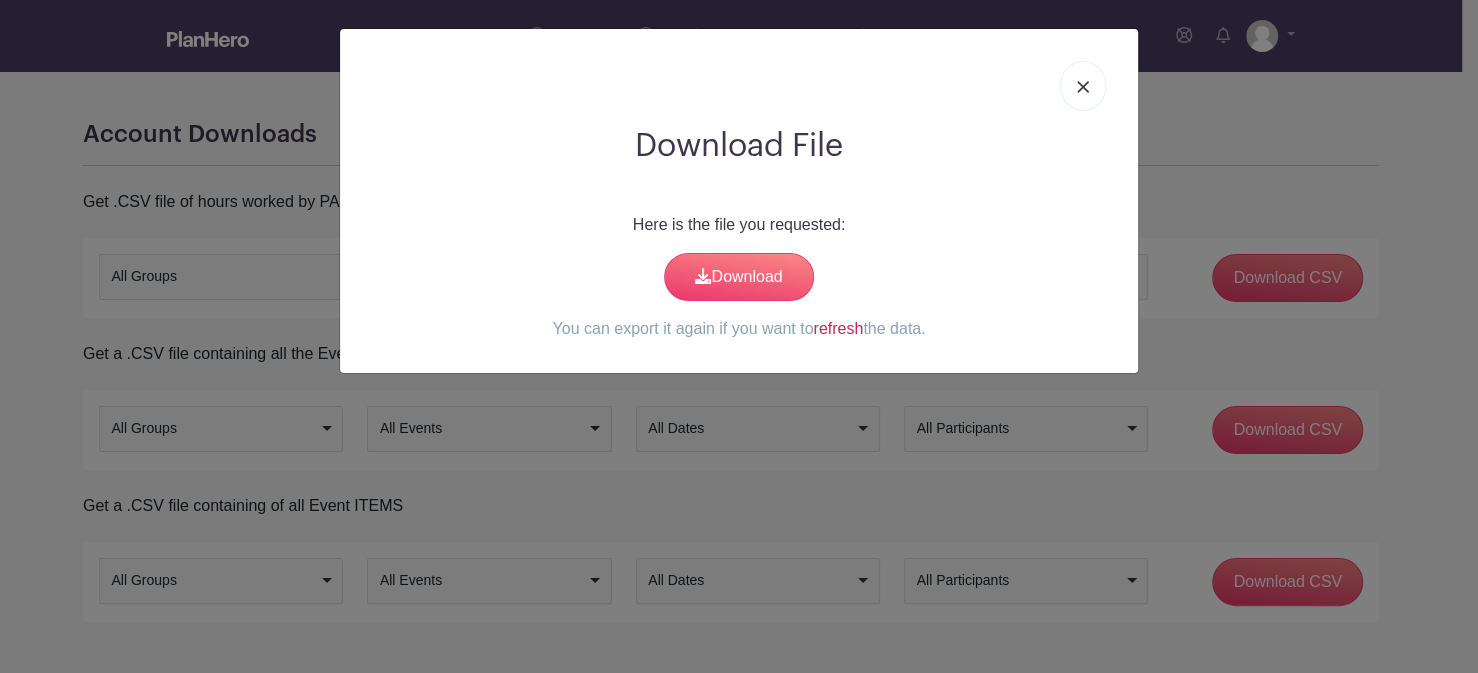 click on "refresh" at bounding box center [838, 328] 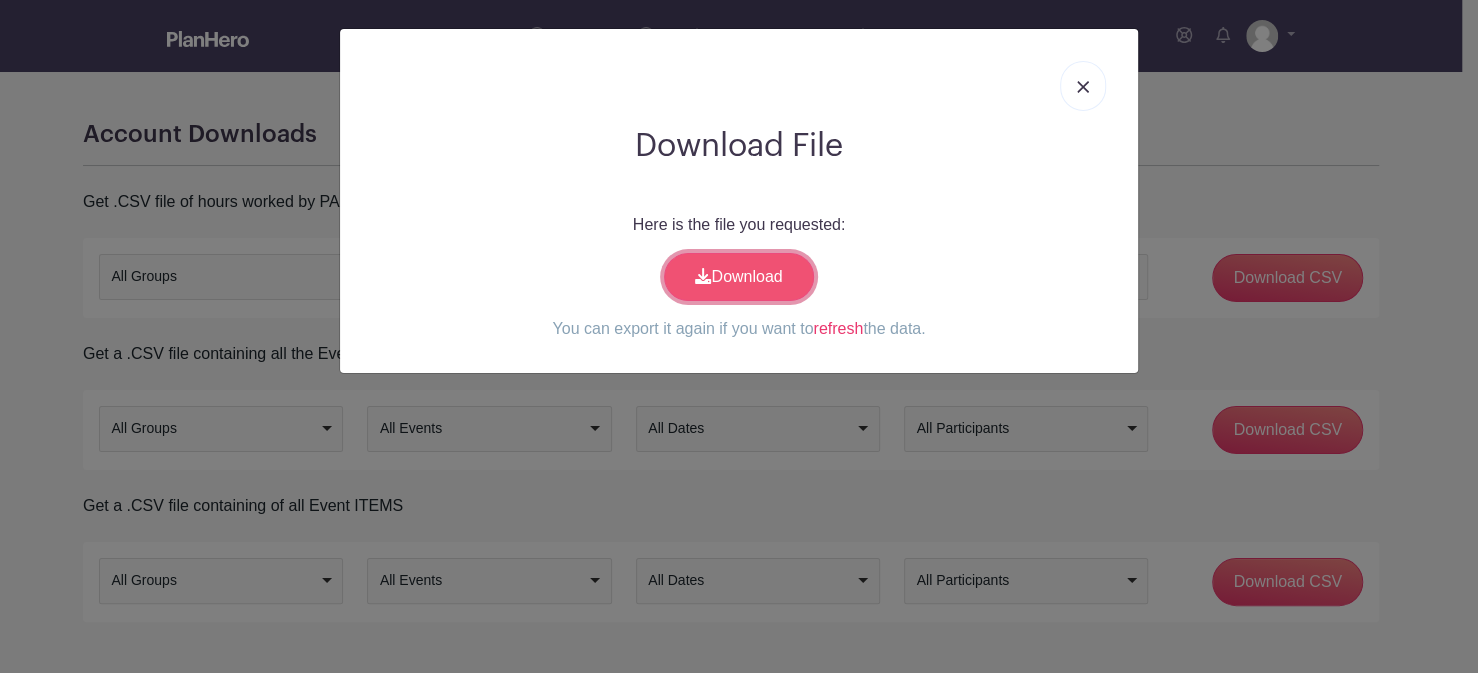 click on "Download" at bounding box center (739, 277) 